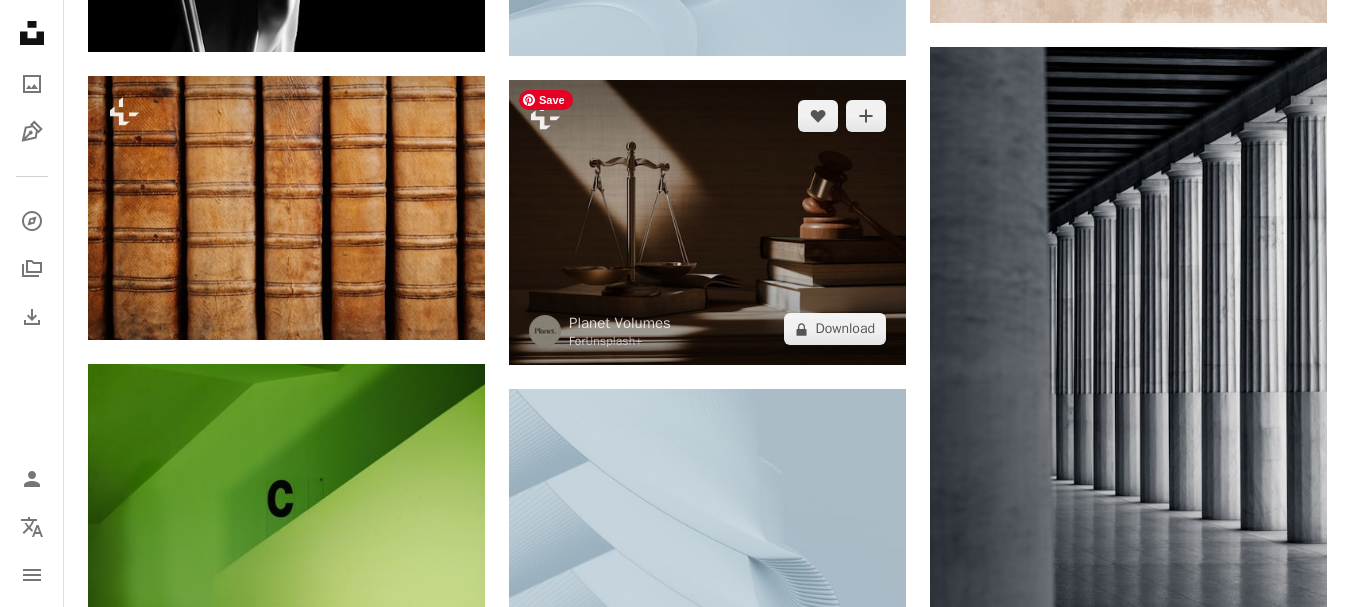 scroll, scrollTop: 11497, scrollLeft: 0, axis: vertical 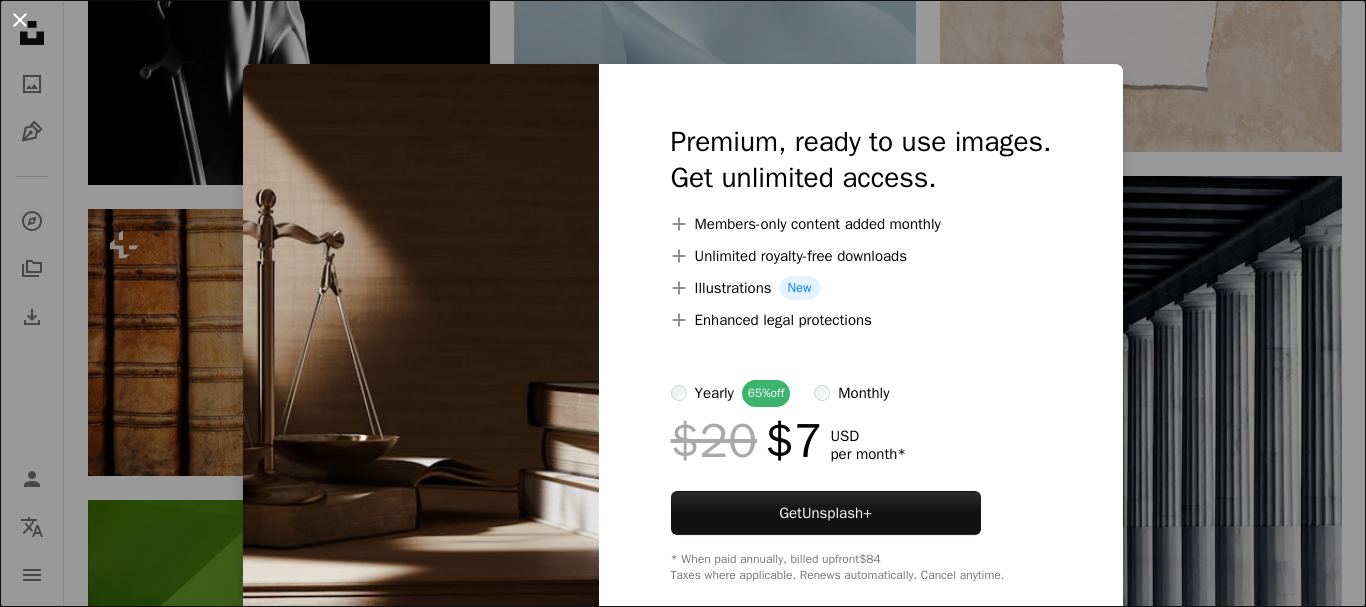 click on "An X shape" at bounding box center (20, 20) 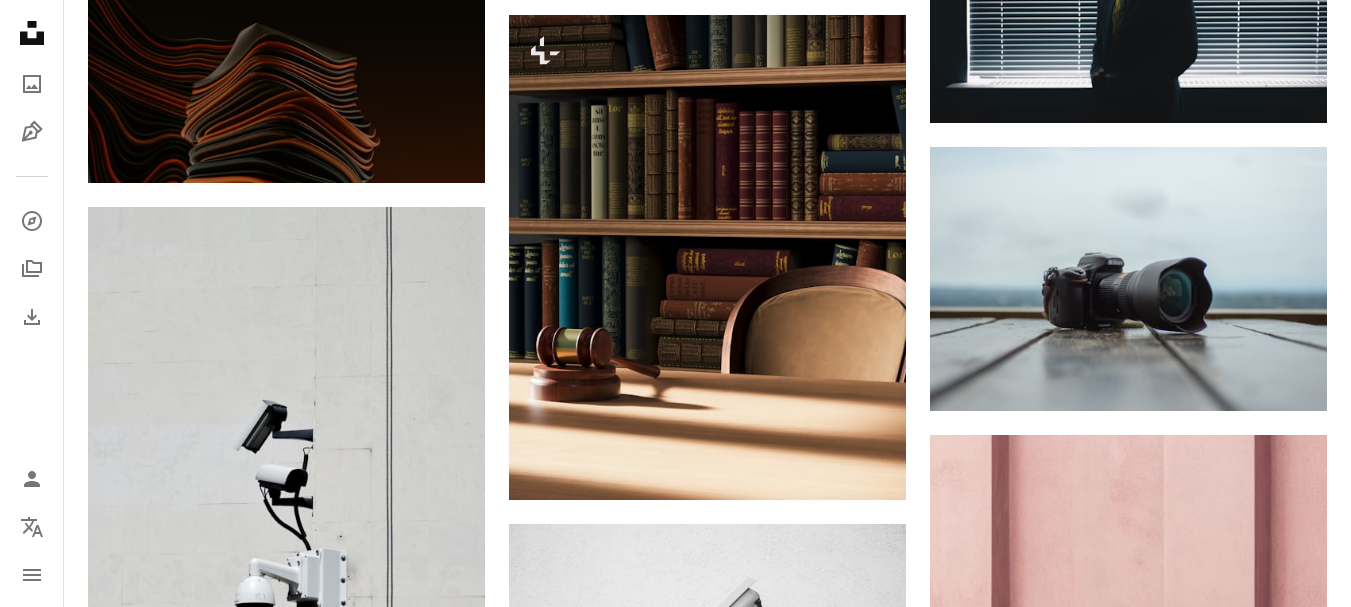 scroll, scrollTop: 17822, scrollLeft: 0, axis: vertical 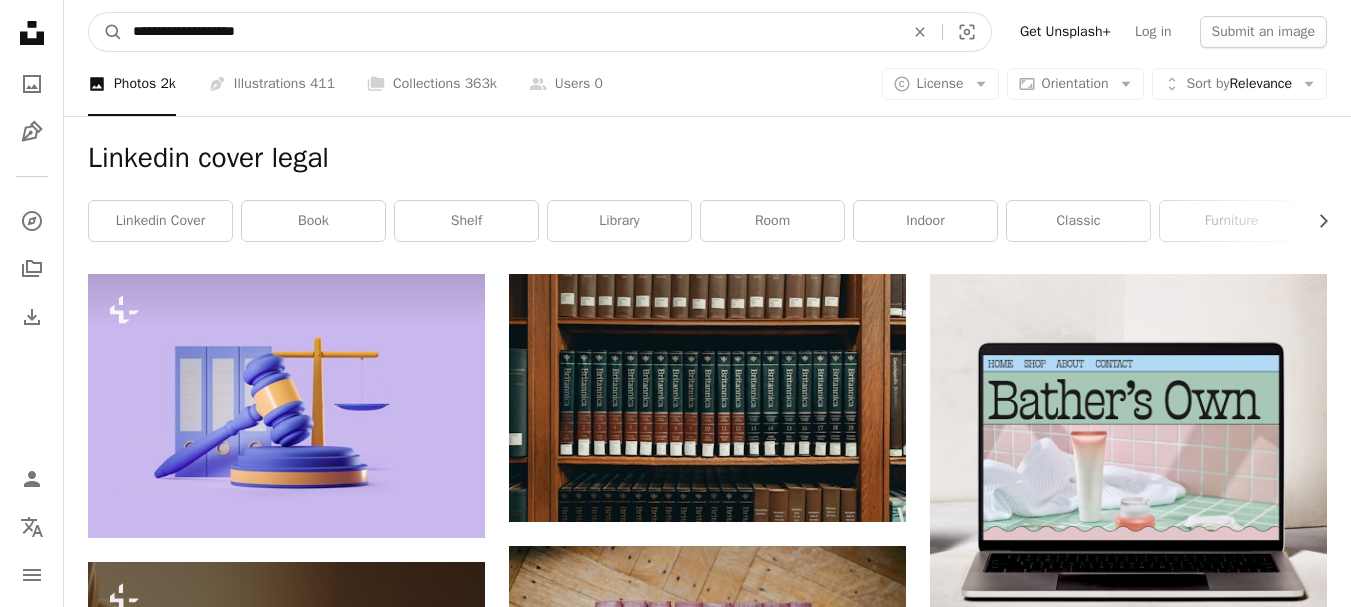 click on "**********" at bounding box center [510, 32] 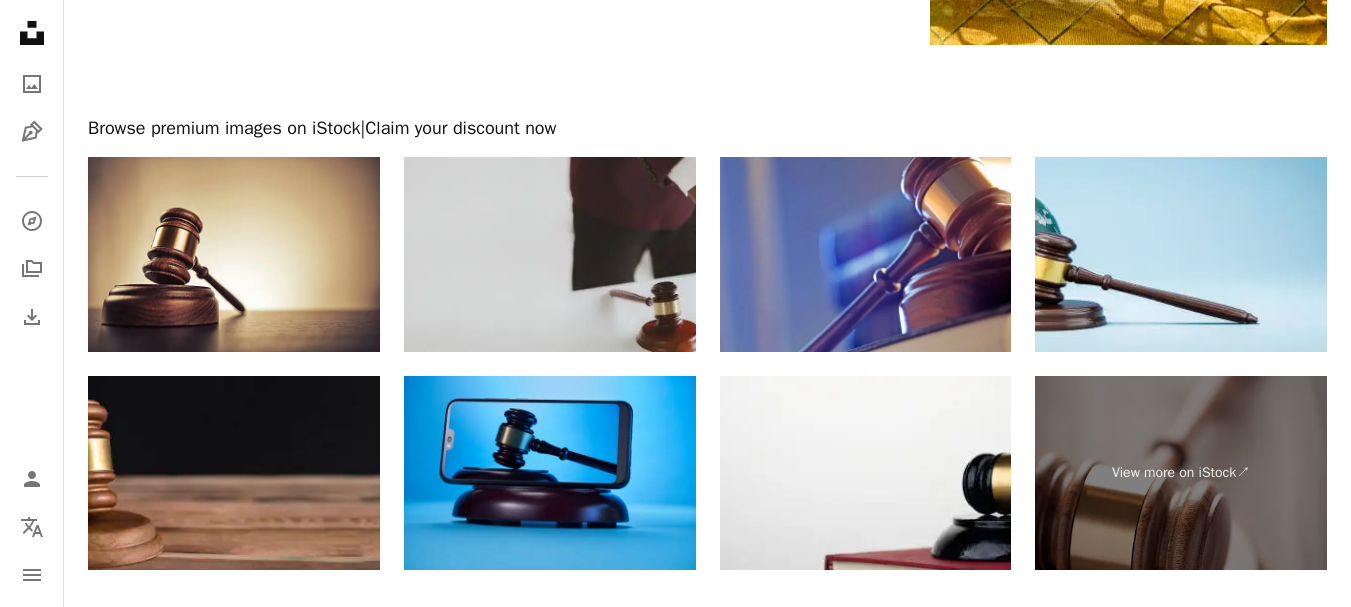 scroll, scrollTop: 4002, scrollLeft: 0, axis: vertical 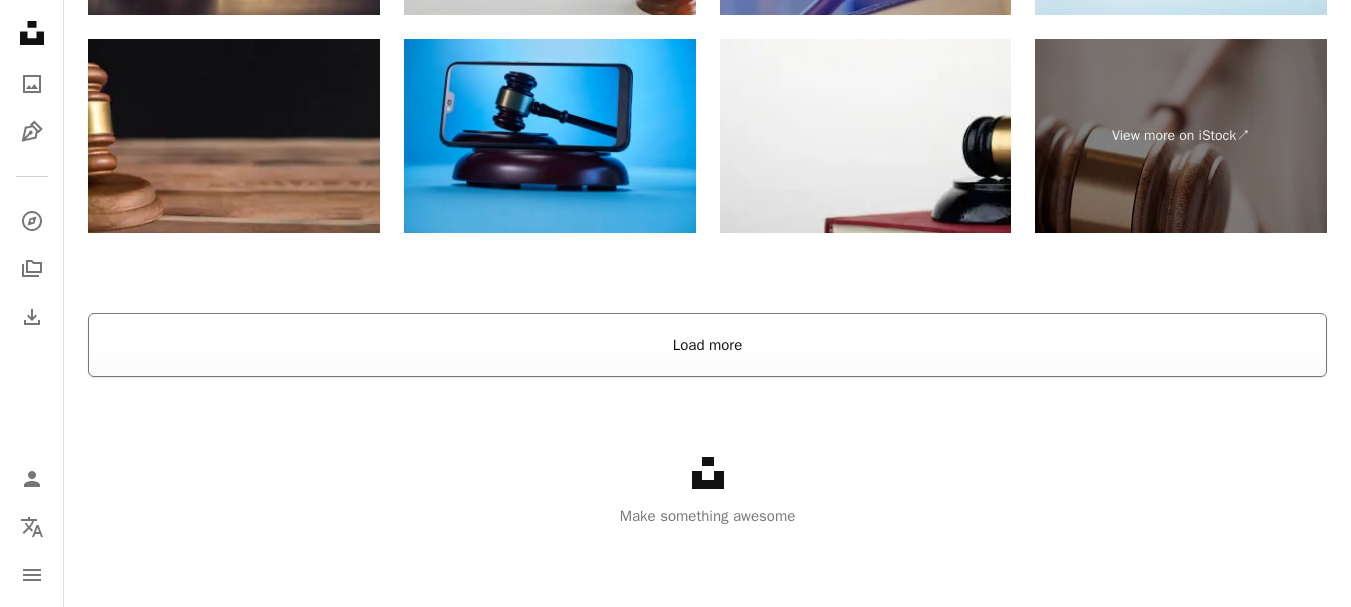 click on "Load more" at bounding box center (707, 345) 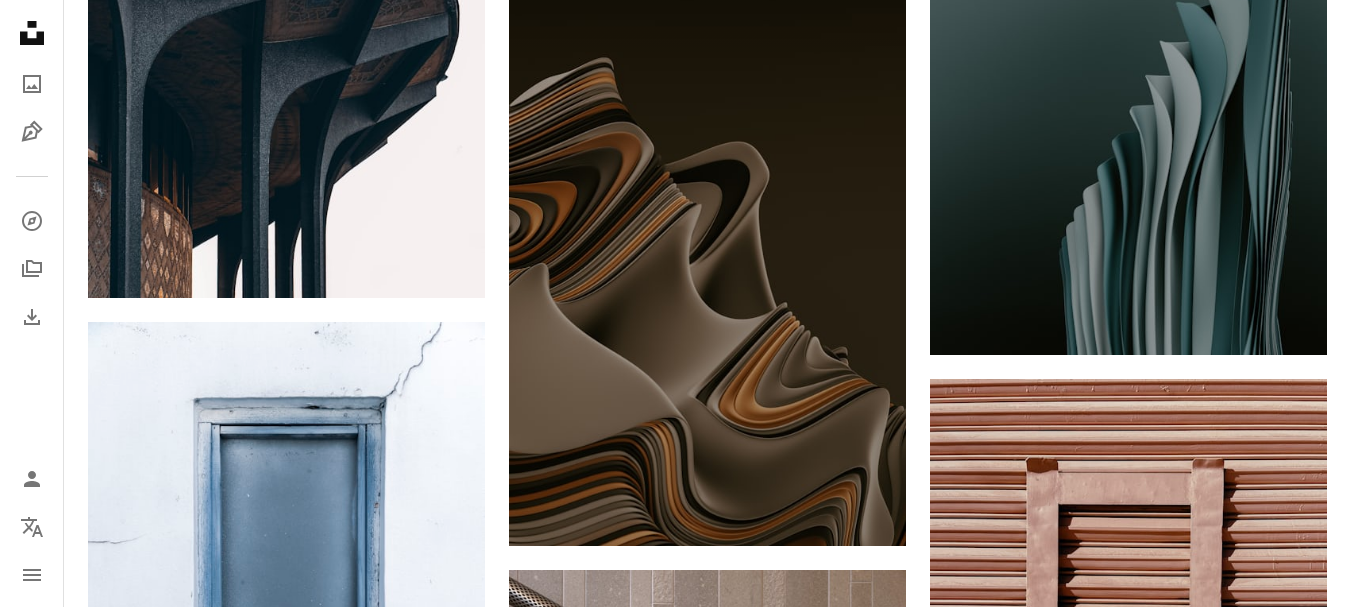 scroll, scrollTop: 4330, scrollLeft: 0, axis: vertical 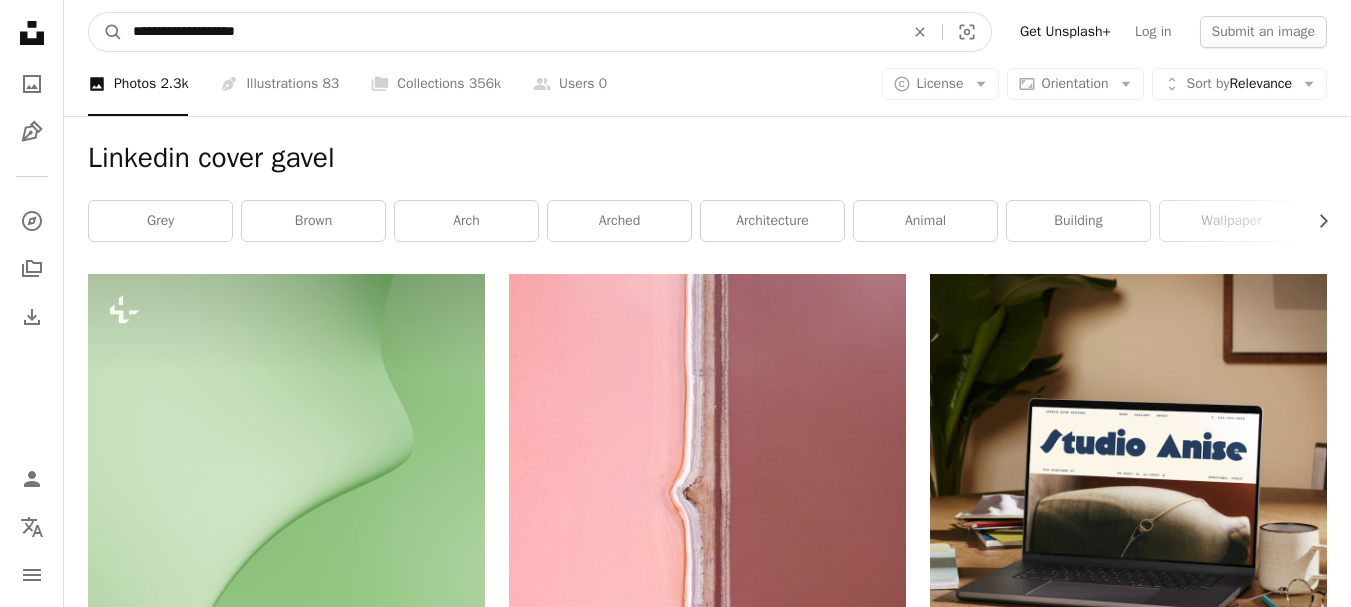 click on "**********" at bounding box center [510, 32] 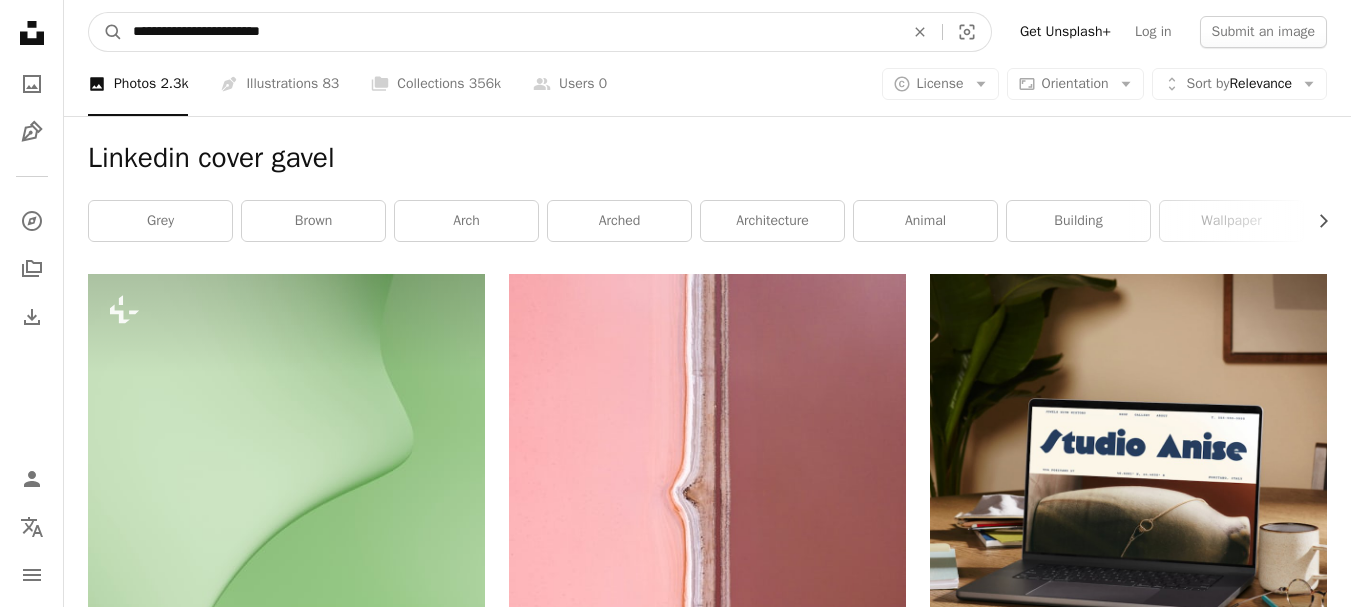 type on "**********" 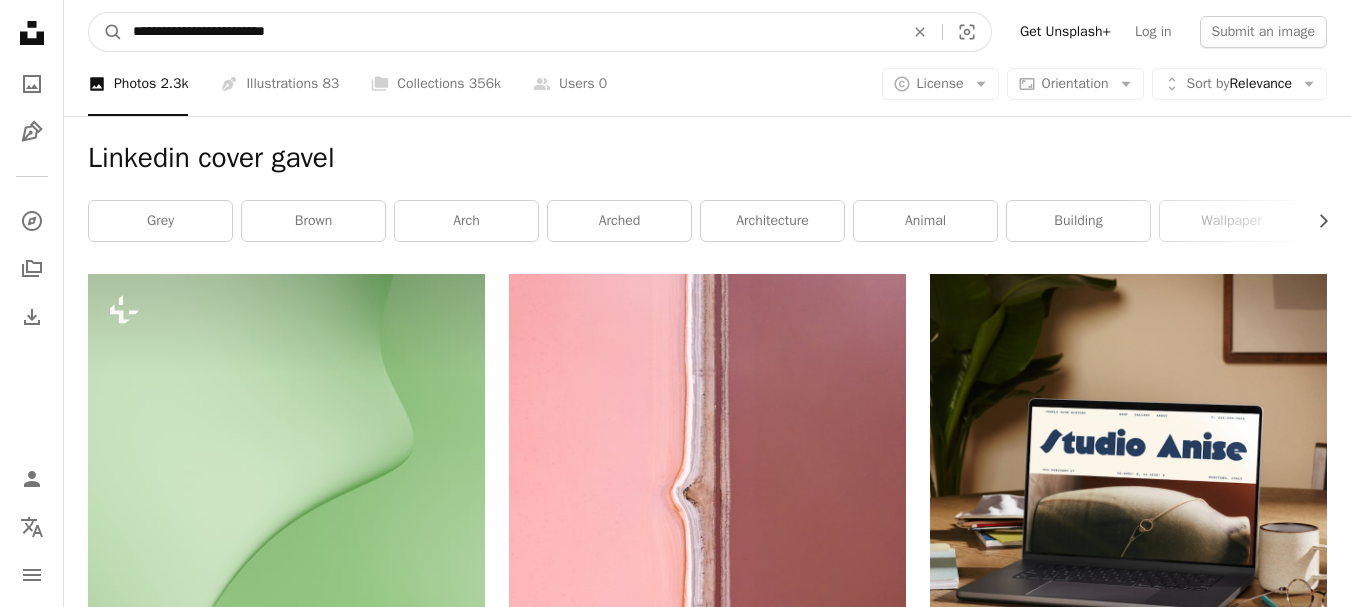 click on "A magnifying glass" at bounding box center [106, 32] 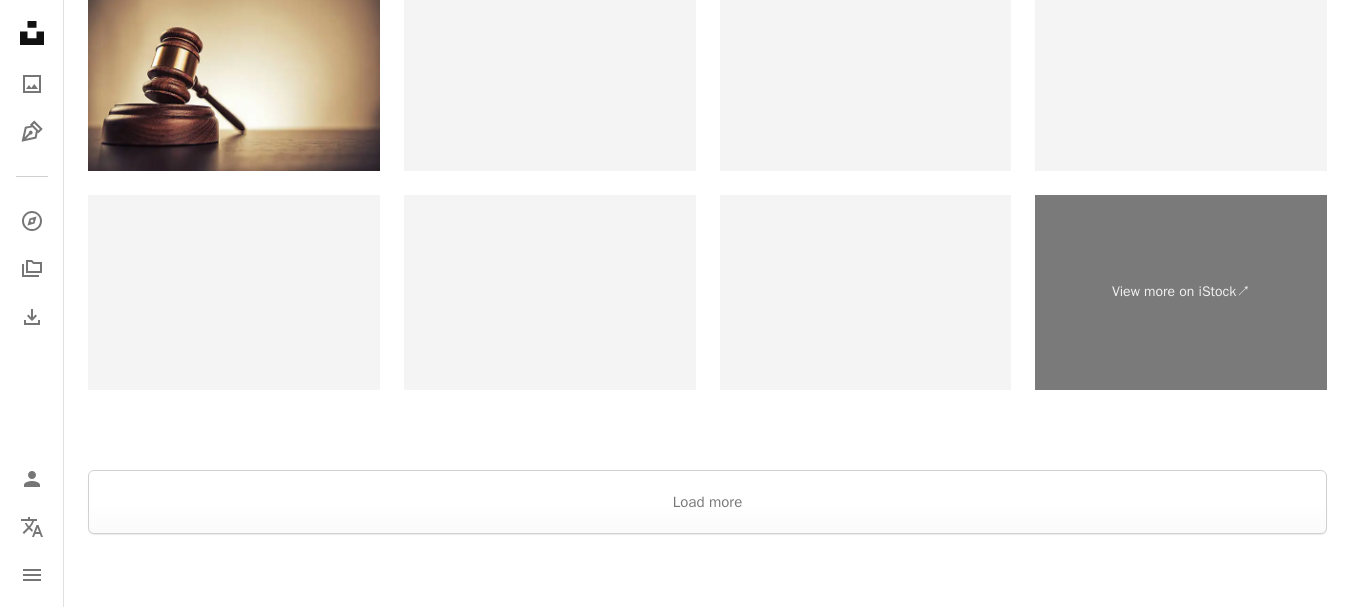 scroll, scrollTop: 3841, scrollLeft: 0, axis: vertical 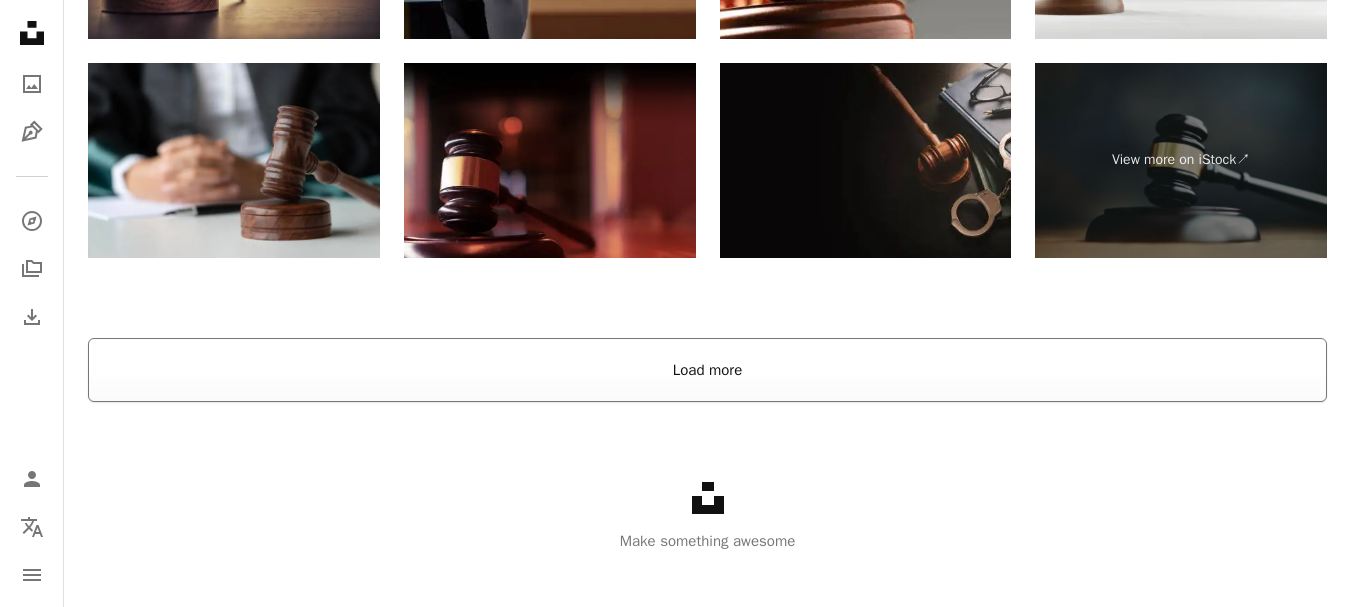 click on "Load more" at bounding box center (707, 370) 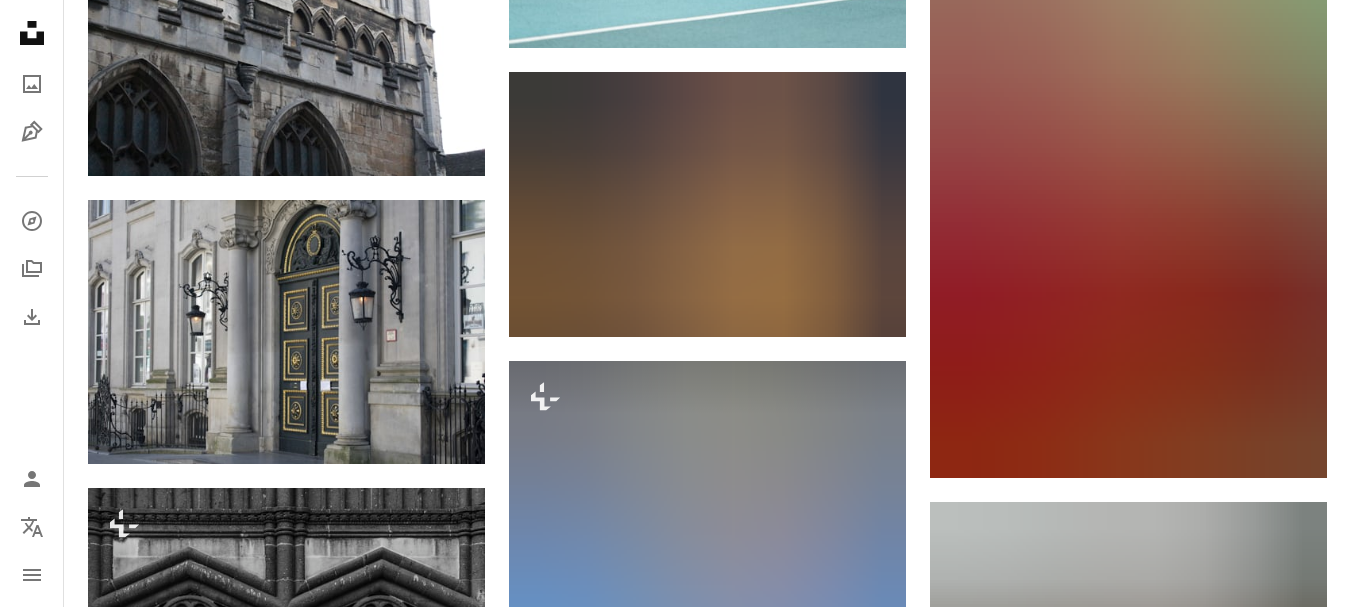 scroll, scrollTop: 41777, scrollLeft: 0, axis: vertical 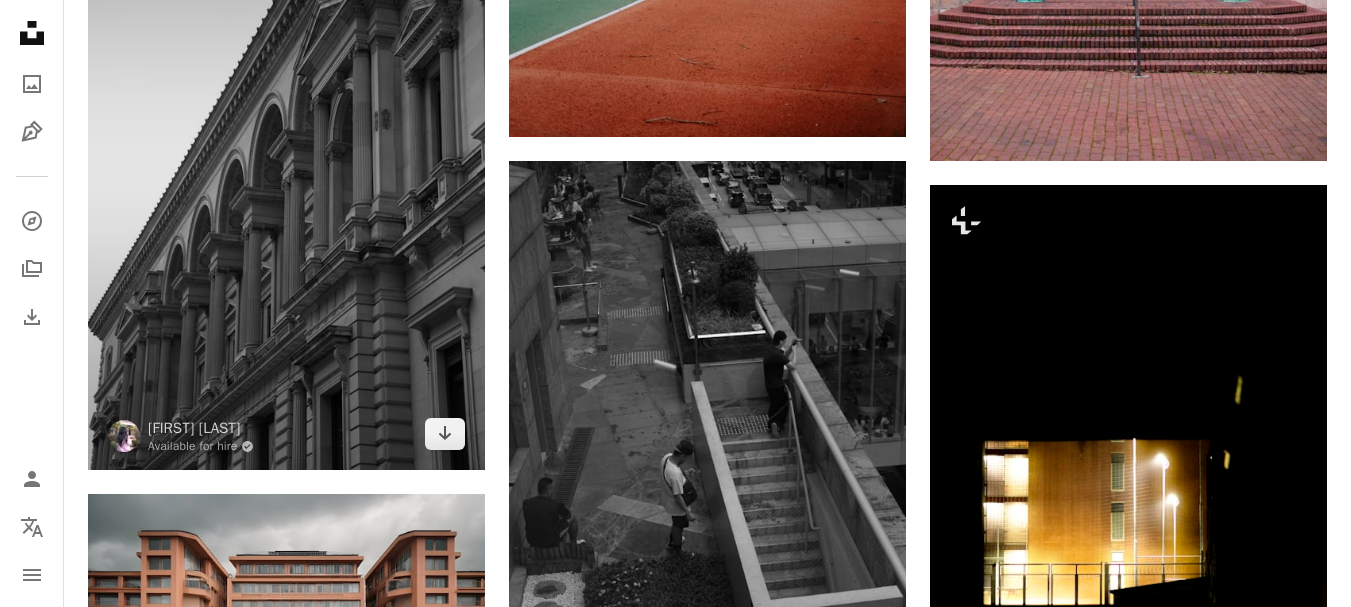 click at bounding box center [286, 173] 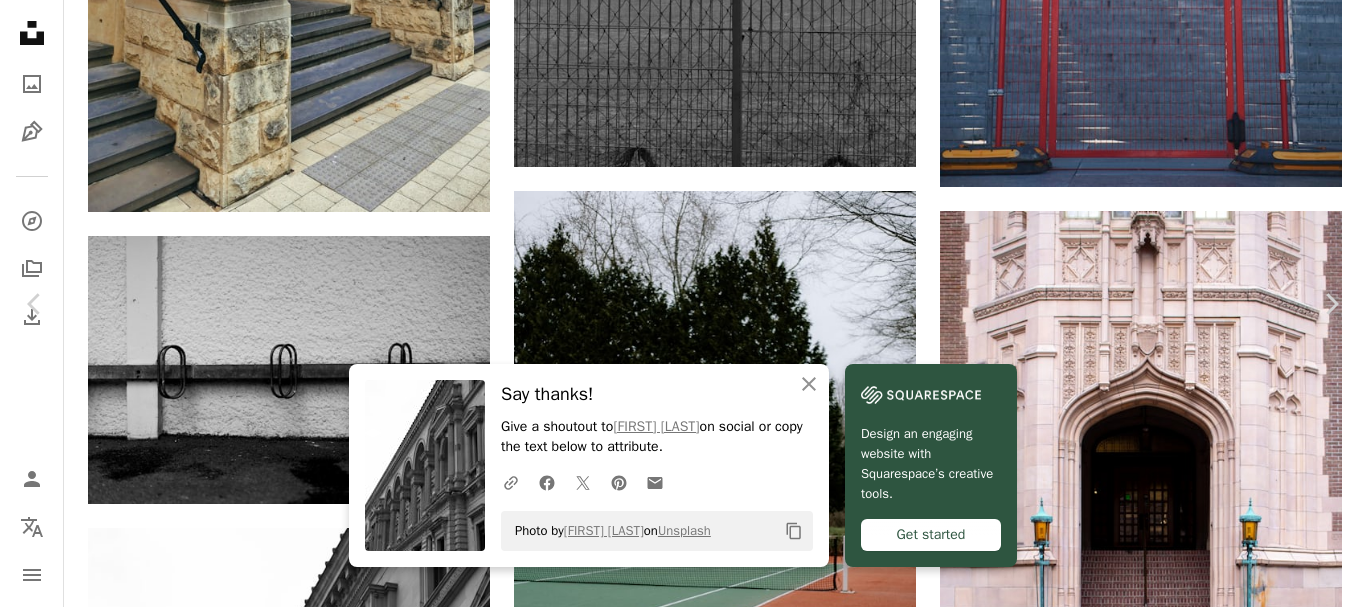 click on "An X shape" at bounding box center [20, 20] 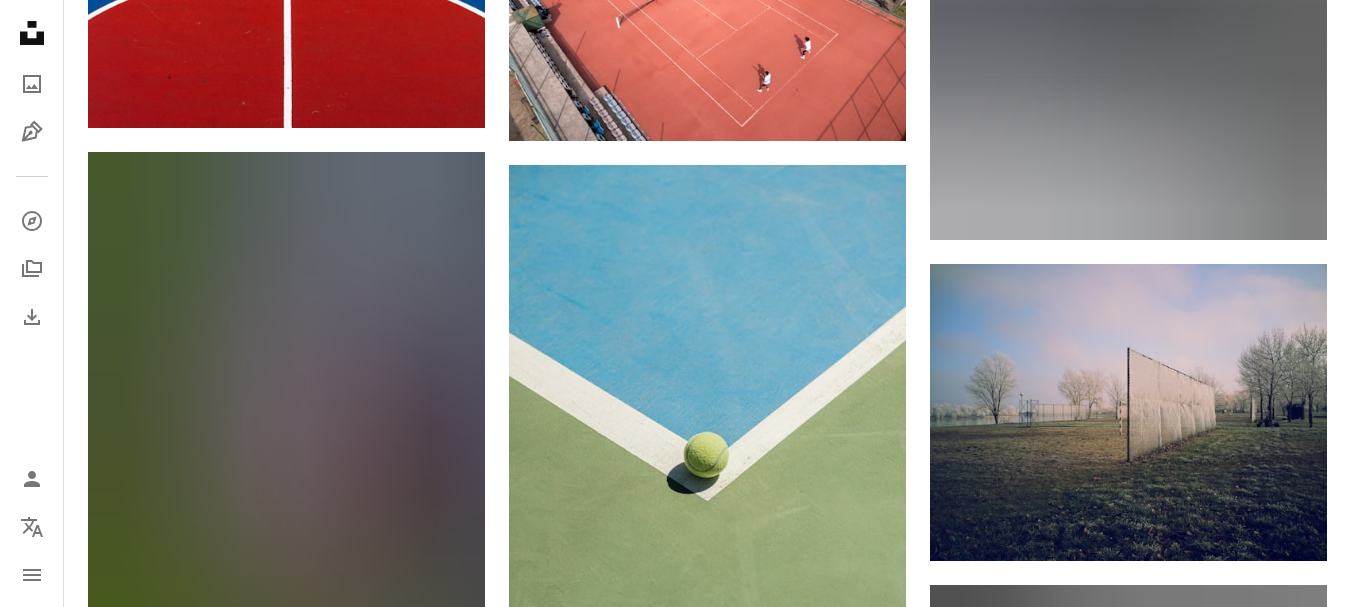 scroll, scrollTop: 6430, scrollLeft: 0, axis: vertical 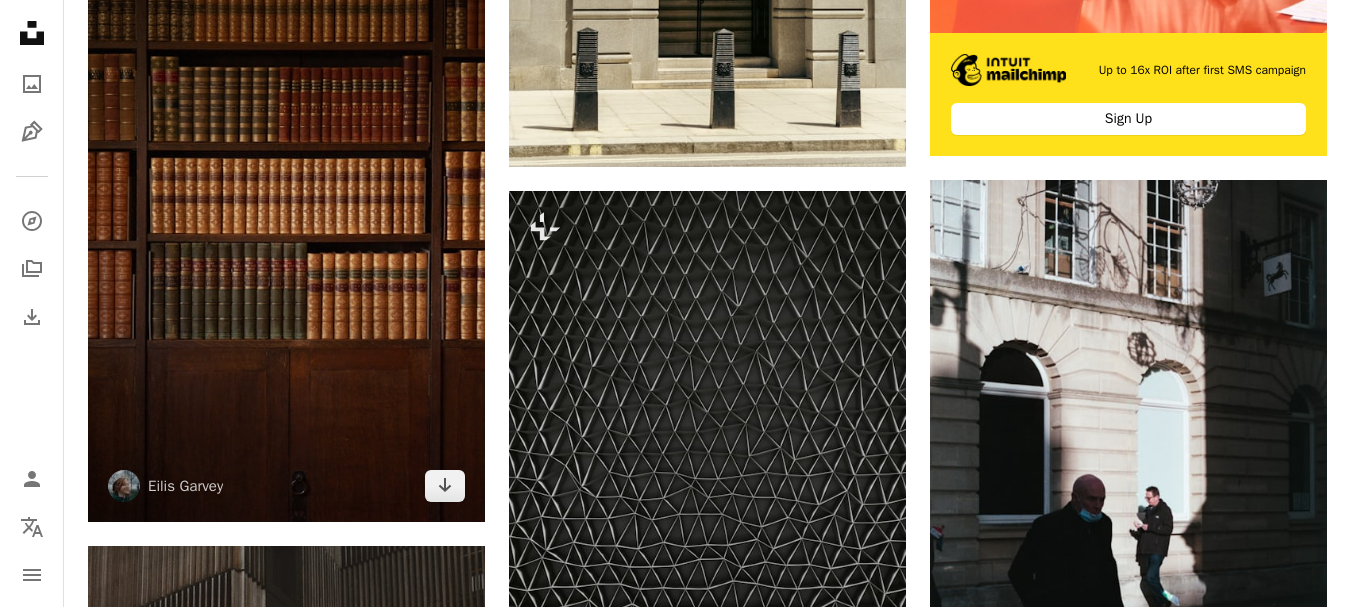 click at bounding box center (286, 223) 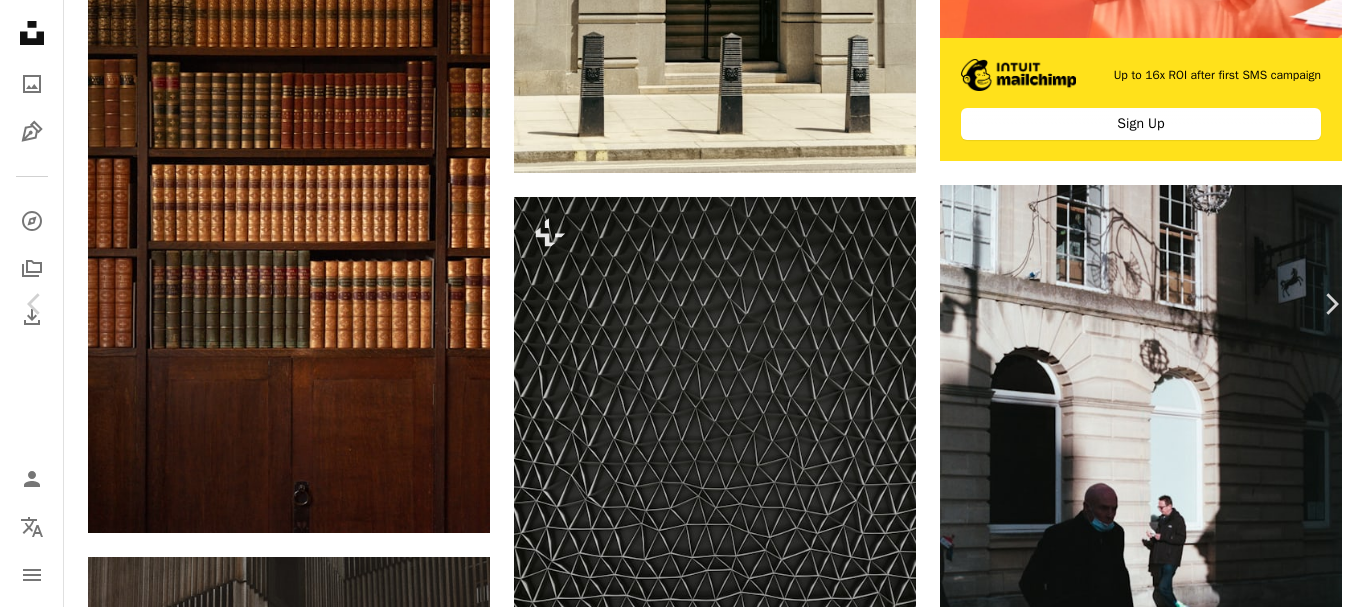 click on "Download free" at bounding box center (1167, 60160) 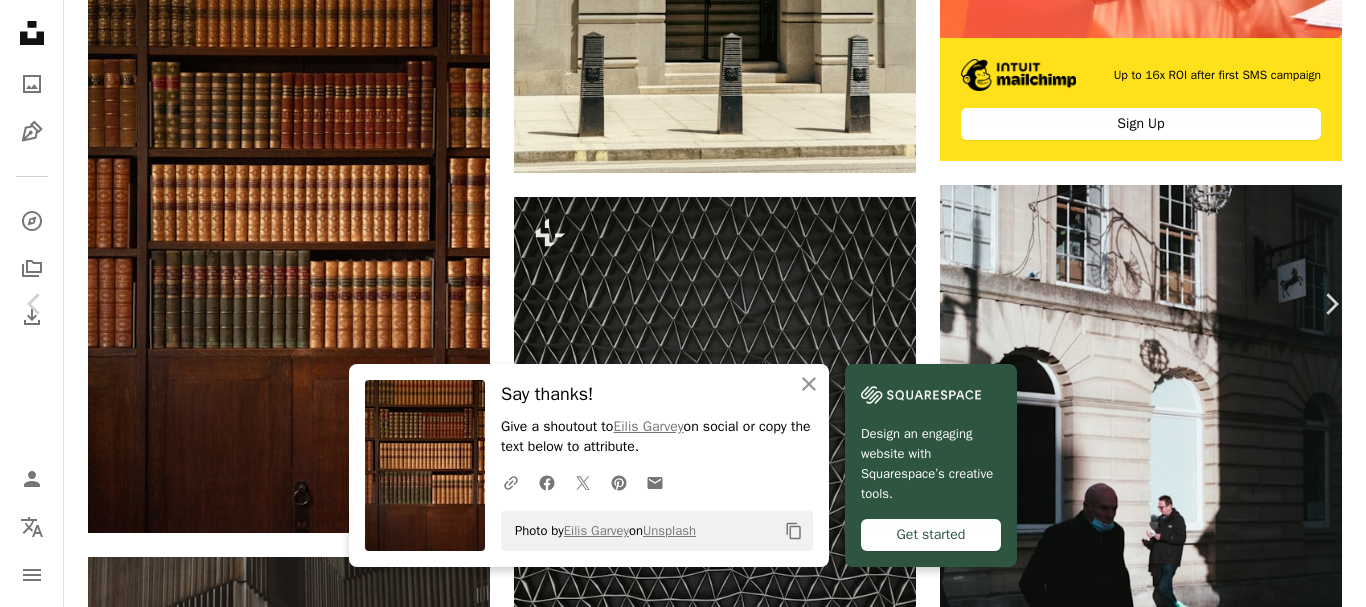 click on "An X shape" at bounding box center (20, 20) 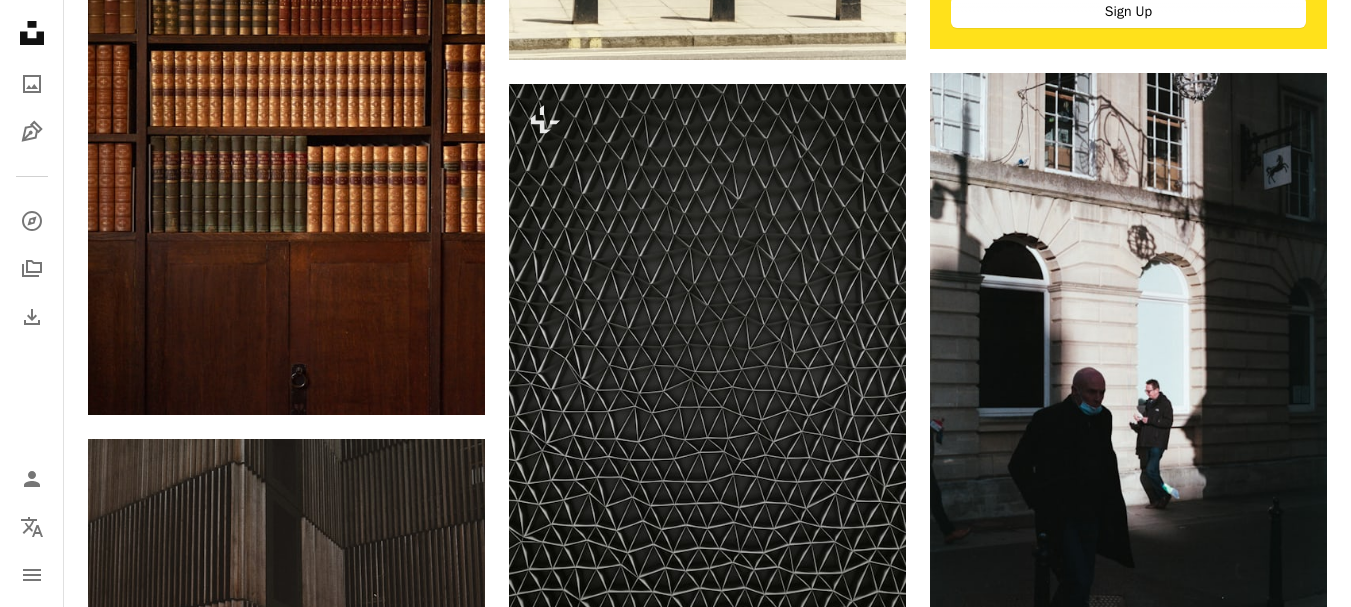 scroll, scrollTop: 0, scrollLeft: 0, axis: both 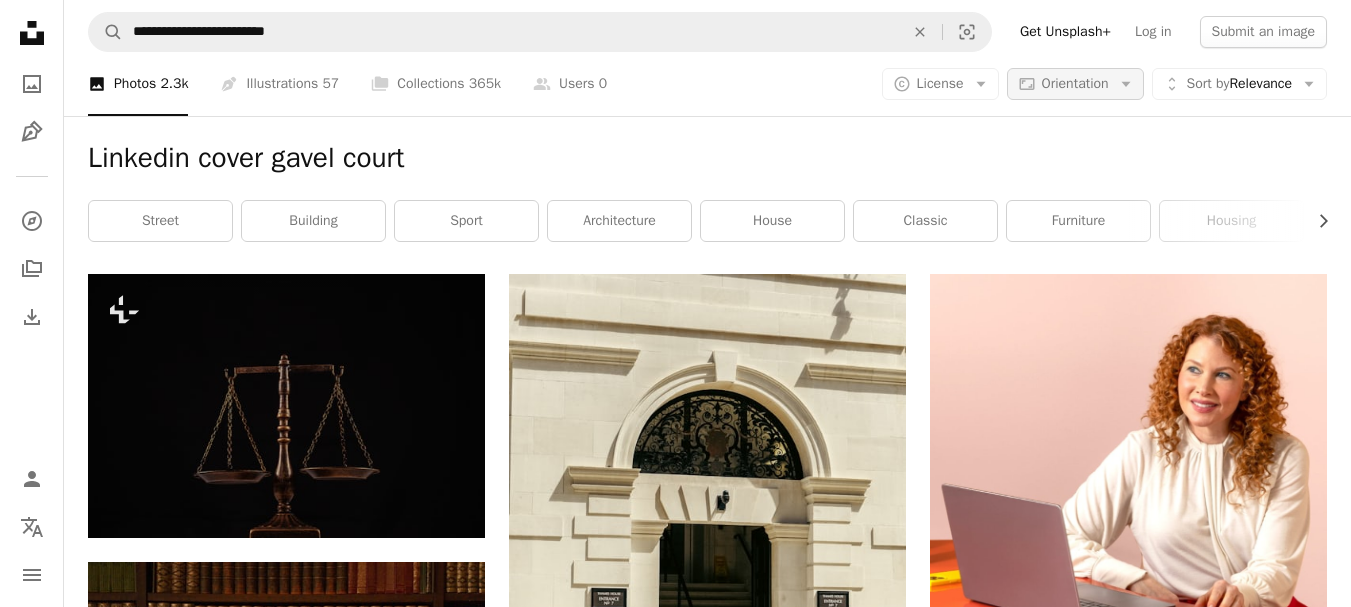 click on "Orientation" at bounding box center [1075, 83] 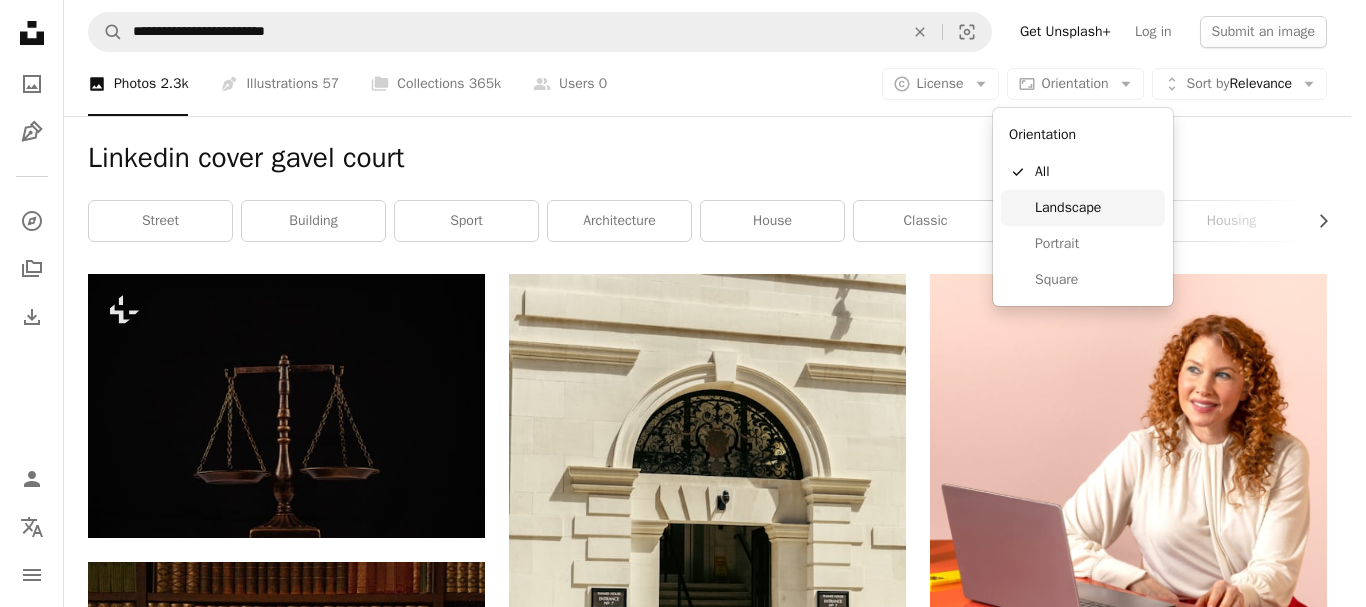 click on "Landscape" at bounding box center (1096, 208) 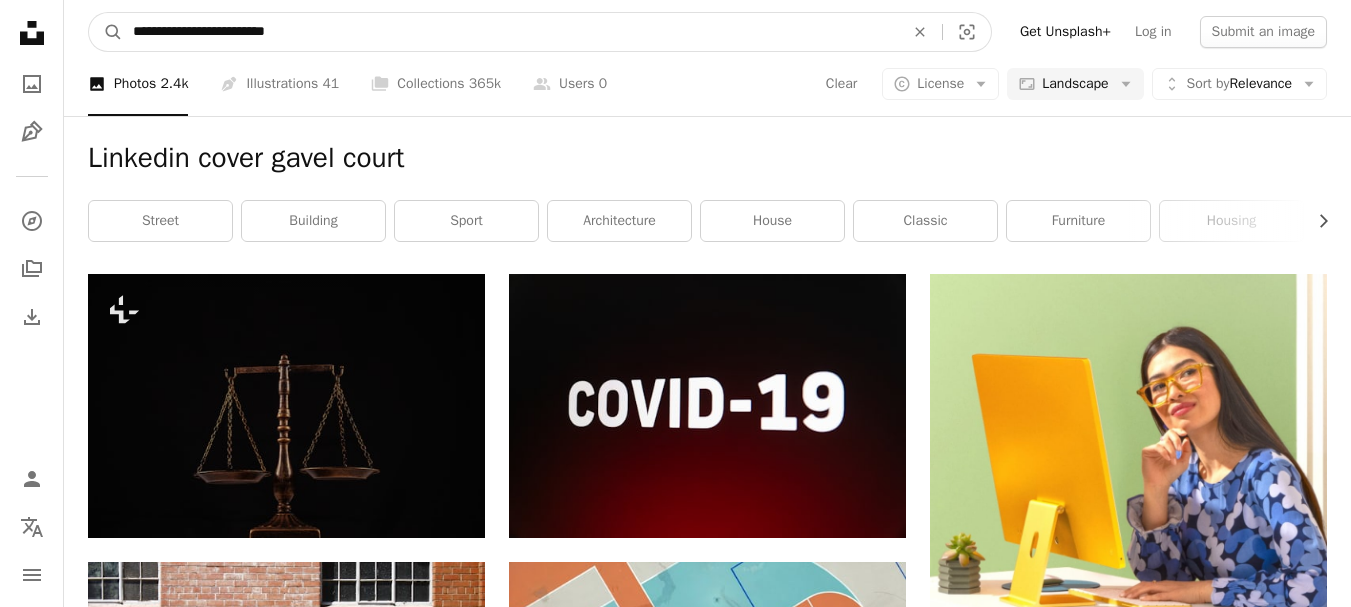 drag, startPoint x: 475, startPoint y: 34, endPoint x: 225, endPoint y: 31, distance: 250.018 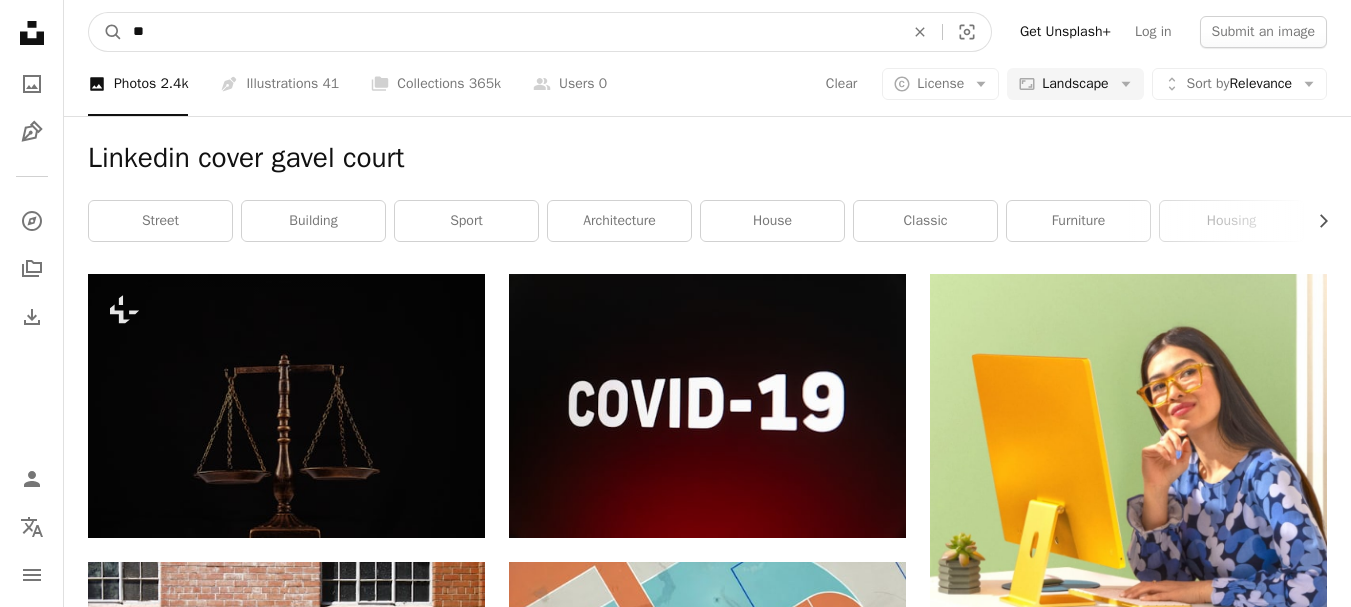 type on "*" 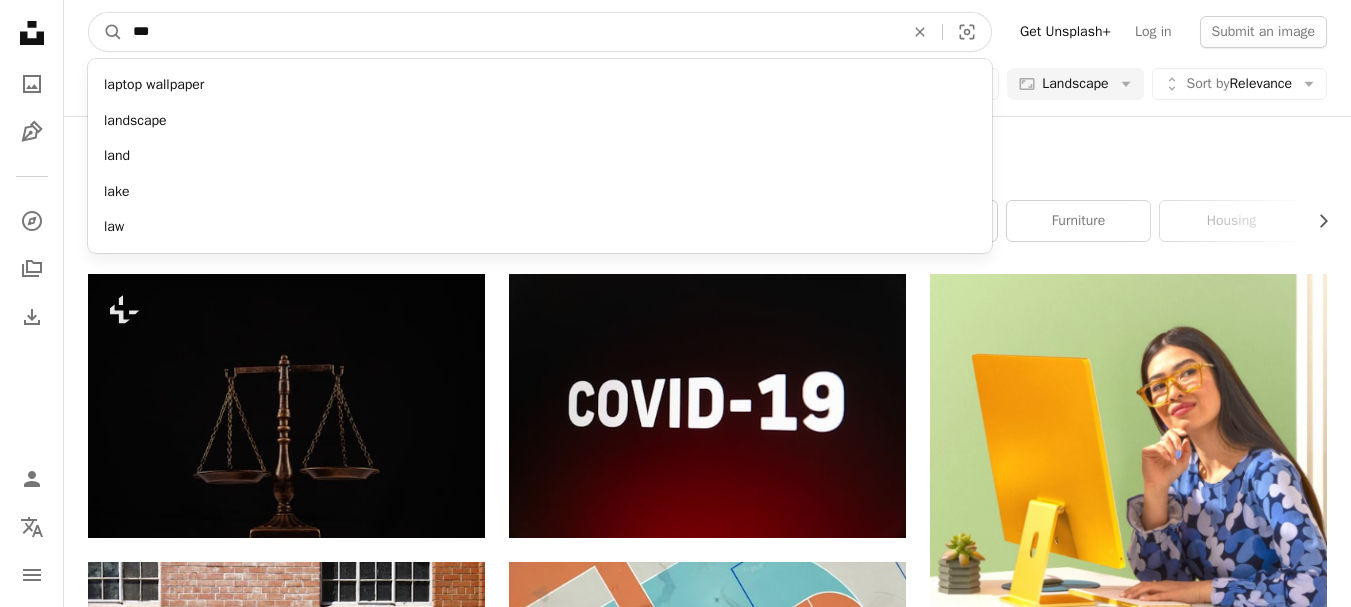 type on "***" 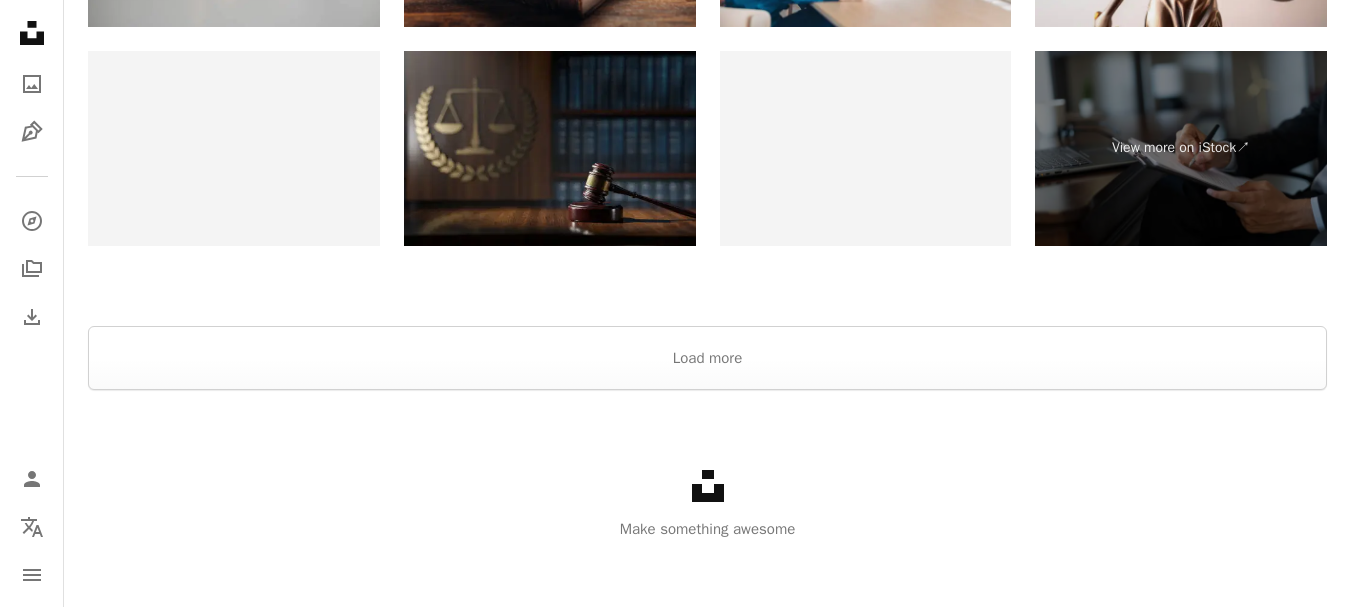 scroll, scrollTop: 2837, scrollLeft: 0, axis: vertical 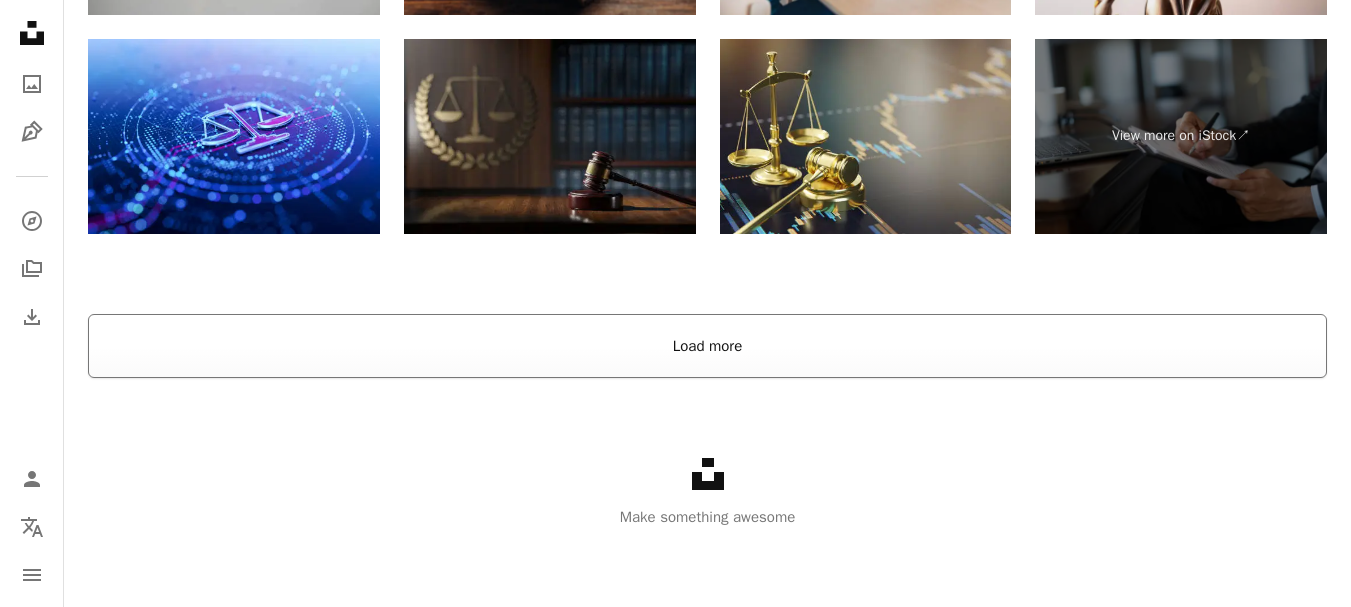 click on "Load more" at bounding box center (707, 346) 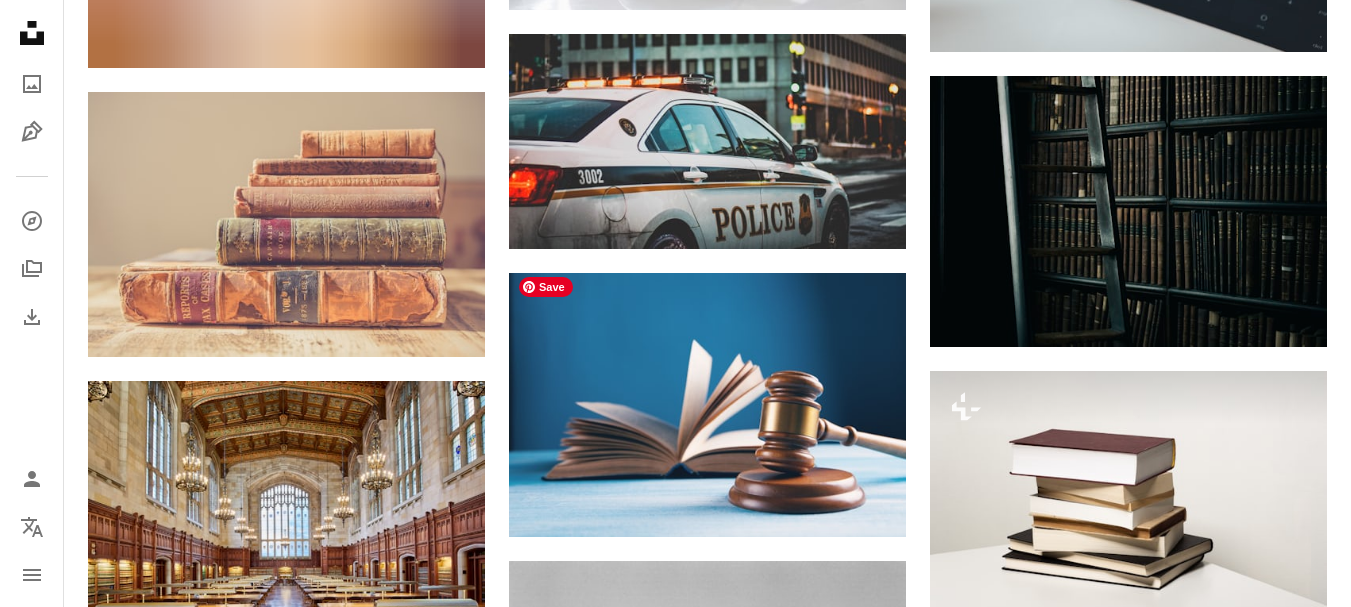 scroll, scrollTop: 12597, scrollLeft: 0, axis: vertical 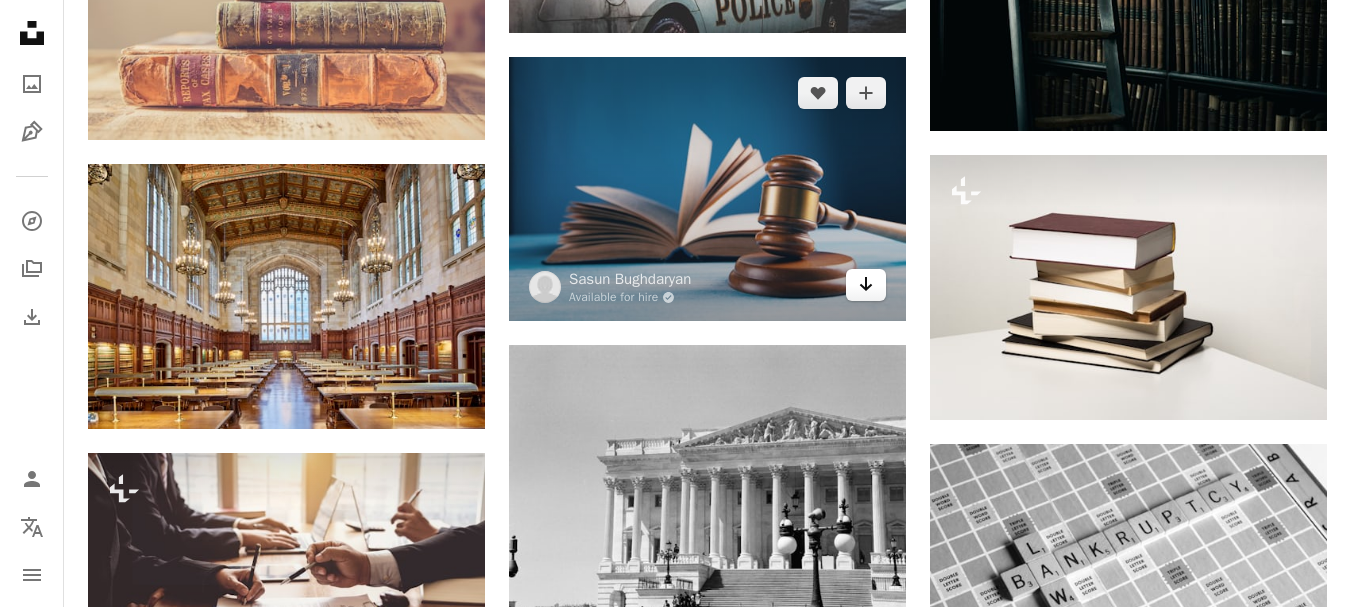 click on "Arrow pointing down" 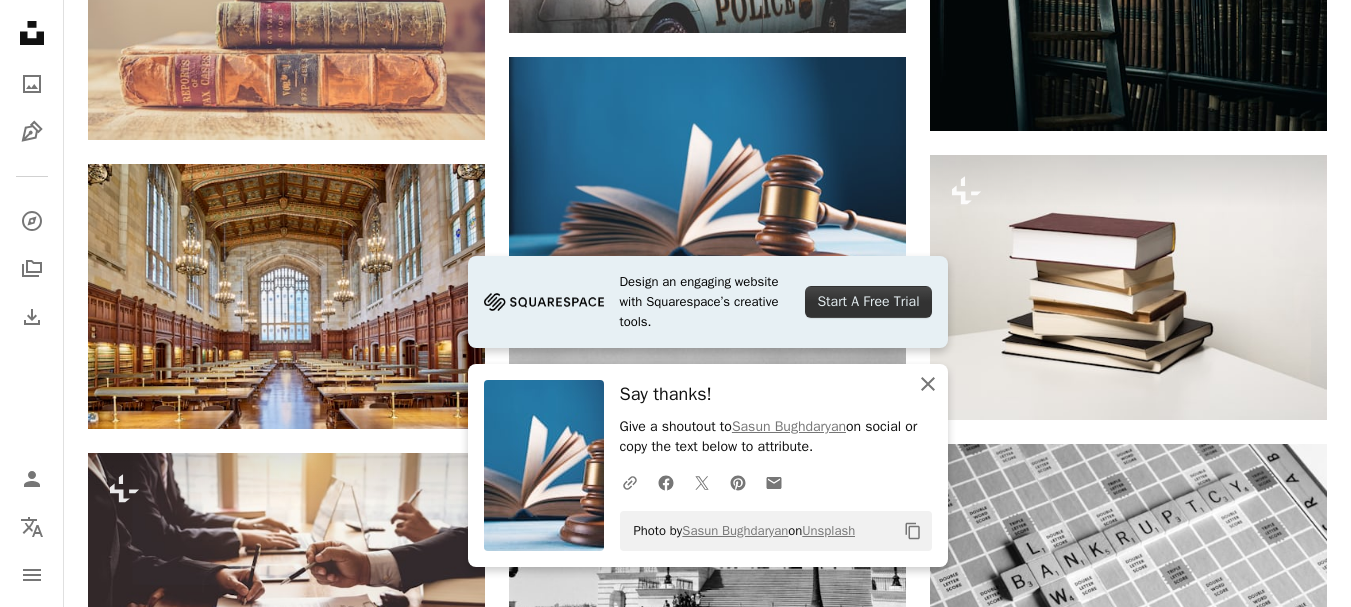 click 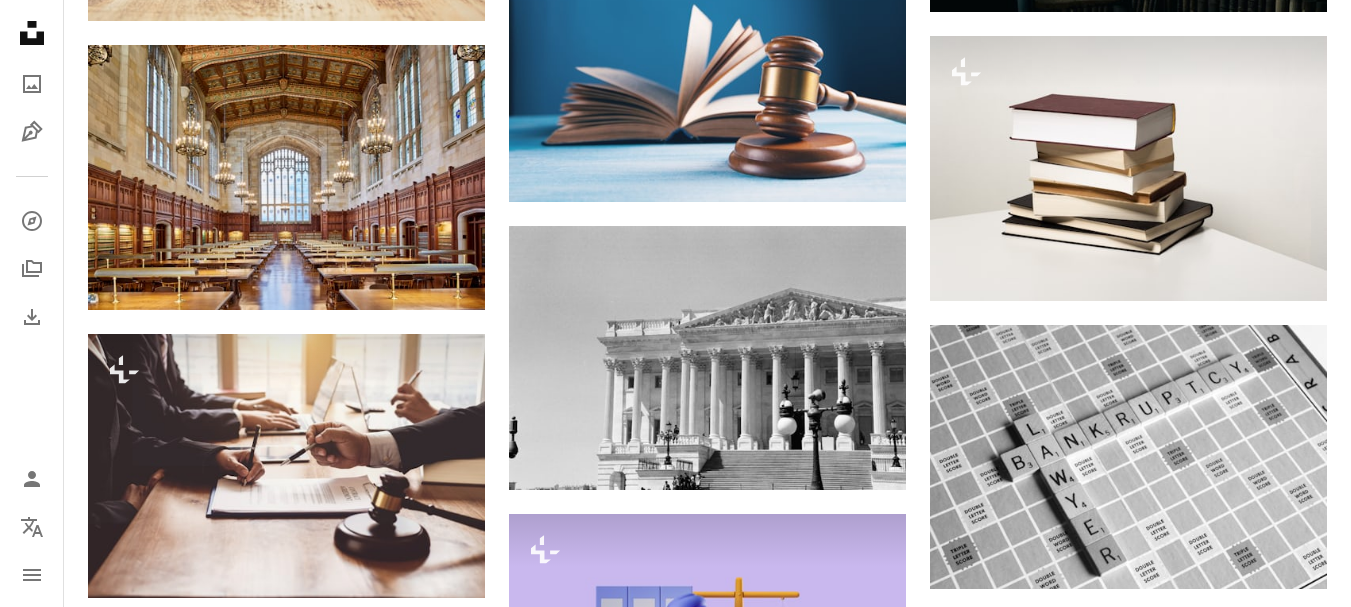 scroll, scrollTop: 12757, scrollLeft: 0, axis: vertical 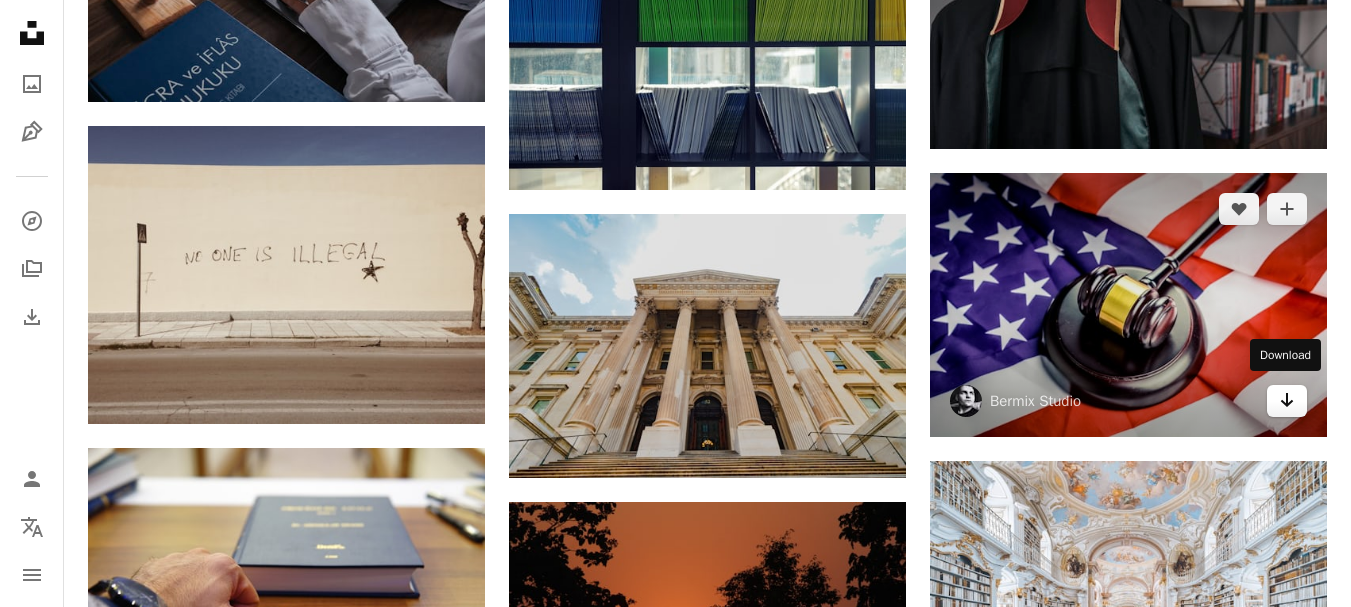click on "Arrow pointing down" 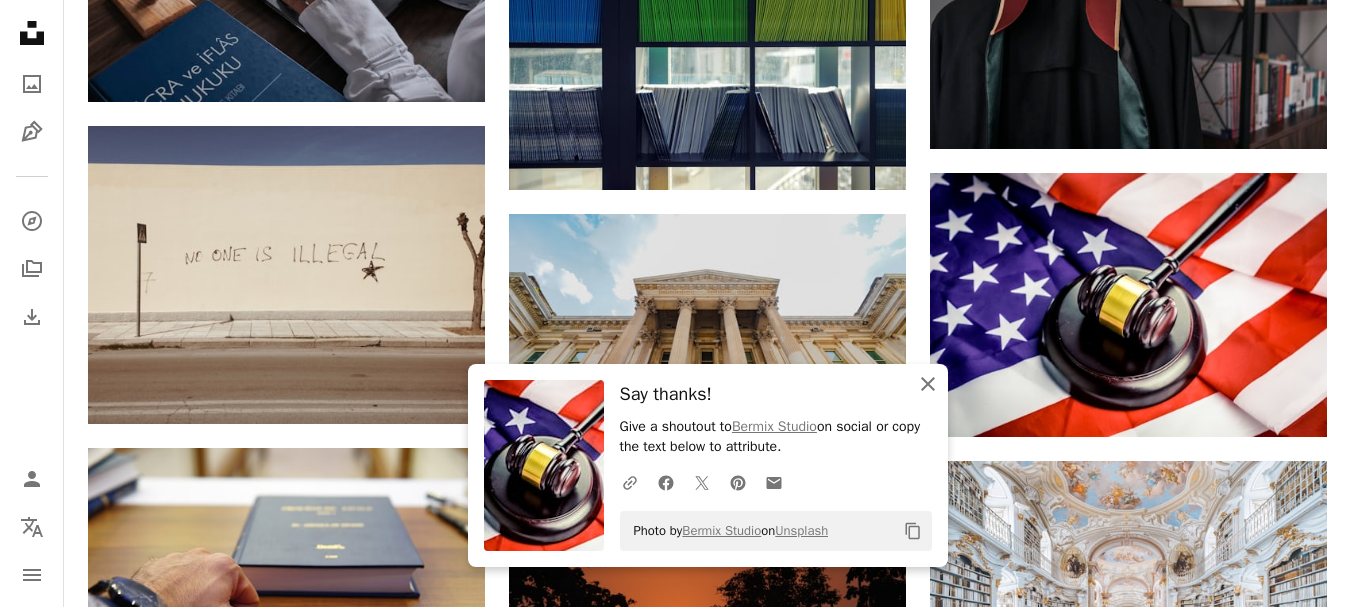 click 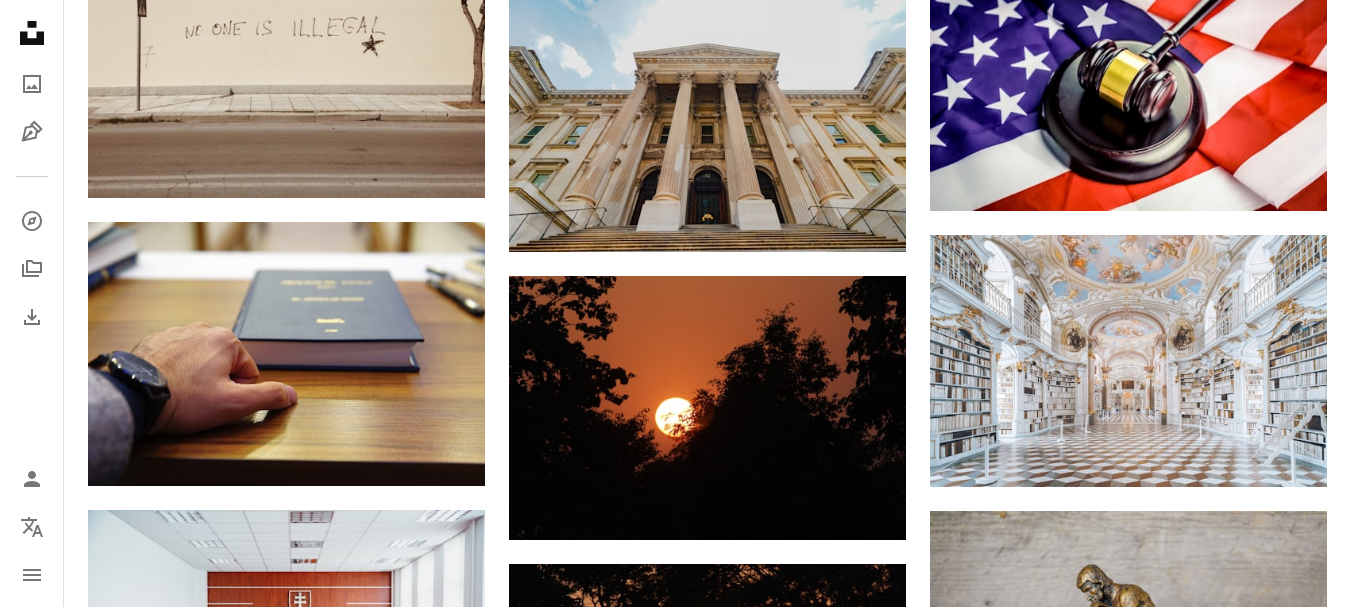 scroll, scrollTop: 15891, scrollLeft: 0, axis: vertical 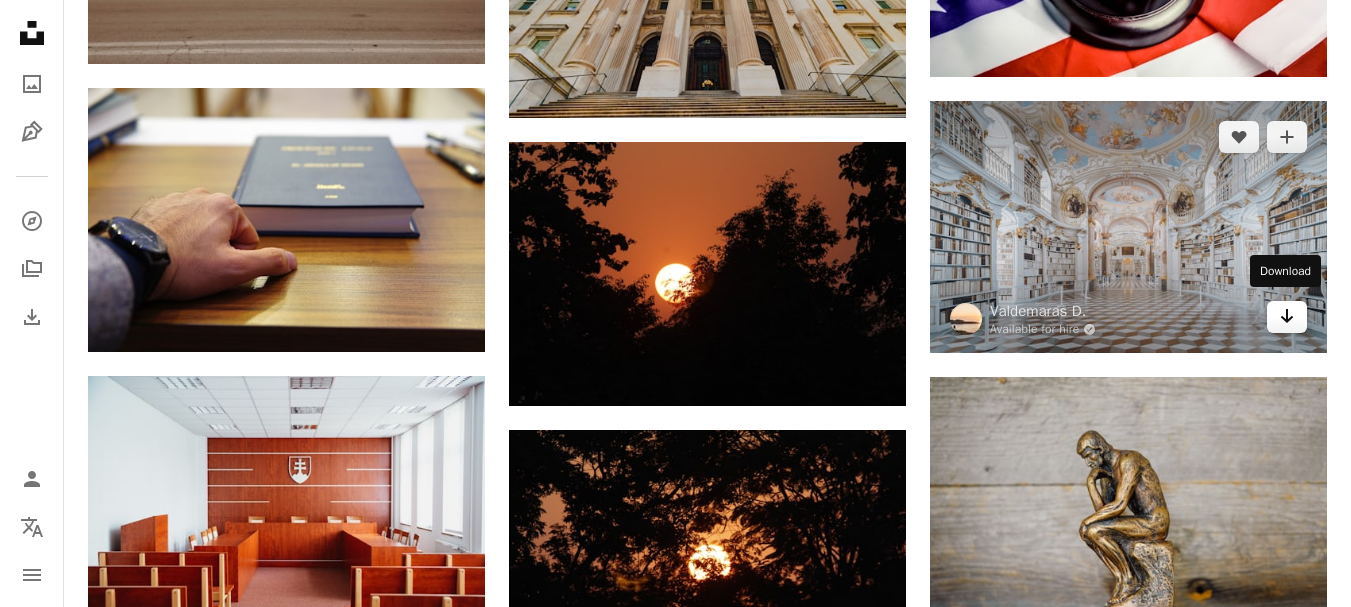 click on "Arrow pointing down" at bounding box center [1287, 317] 